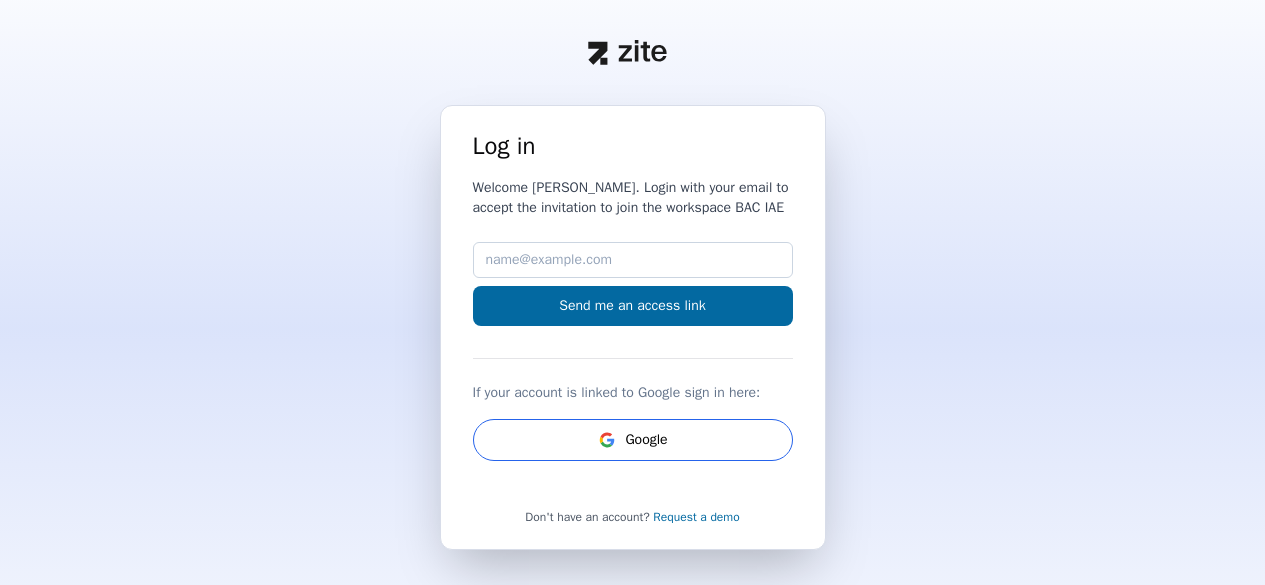 scroll, scrollTop: 0, scrollLeft: 0, axis: both 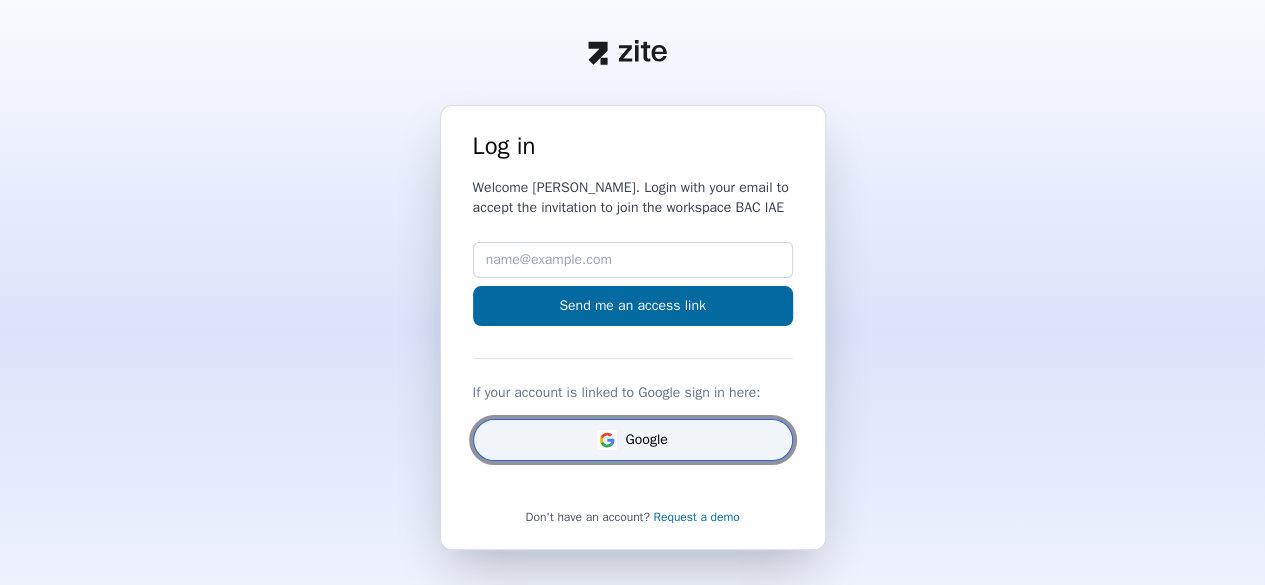 click on "Google" at bounding box center (633, 440) 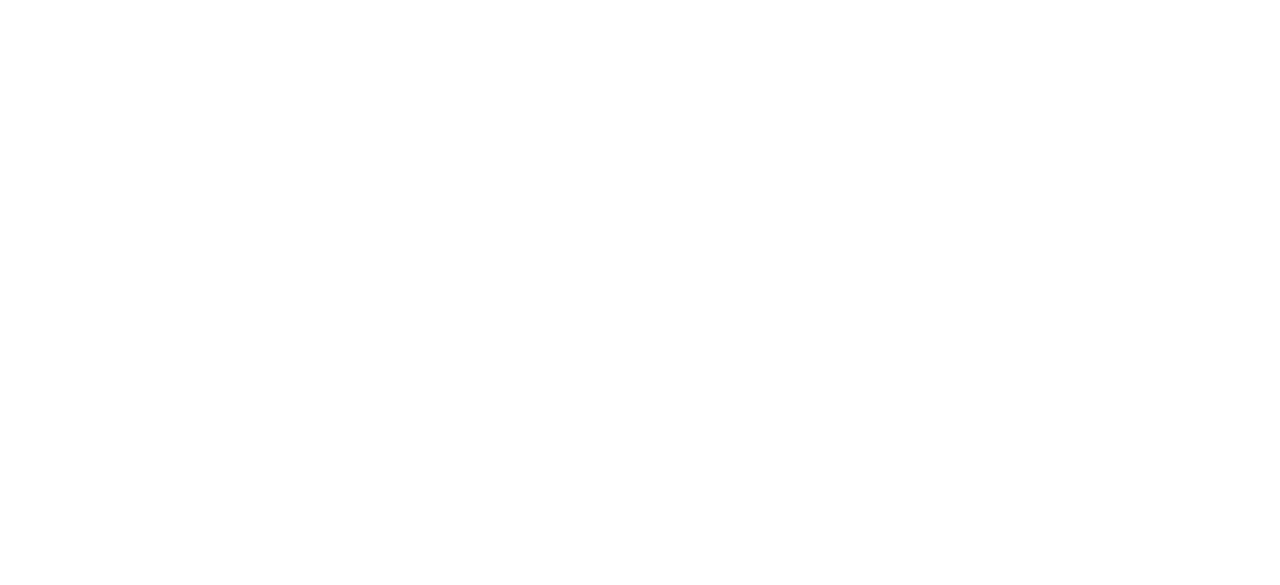 scroll, scrollTop: 0, scrollLeft: 0, axis: both 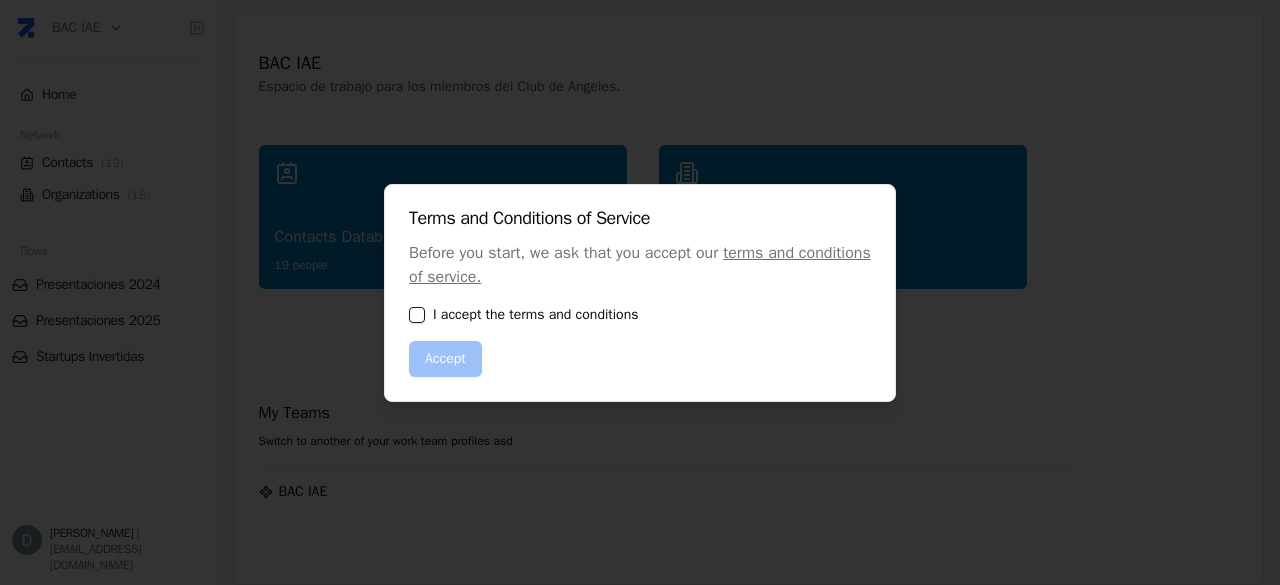 click on "Terms and Conditions of Service Before you start, we ask that you accept our   terms and conditions of service. I accept the terms and conditions Accept" at bounding box center [640, 293] 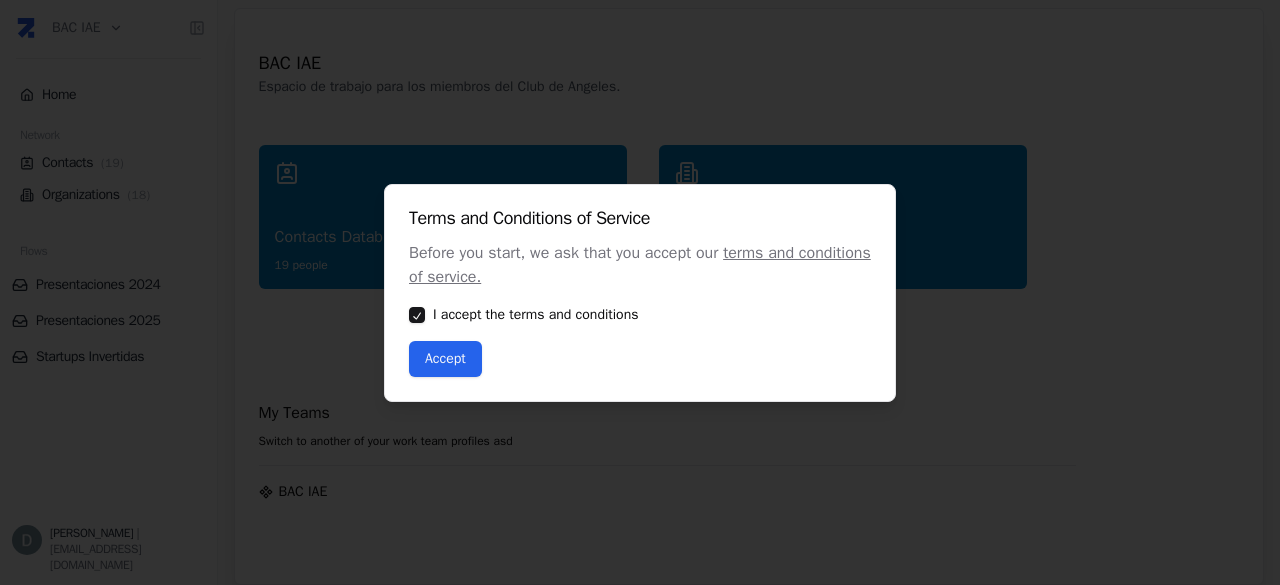 click on "Accept" at bounding box center [445, 359] 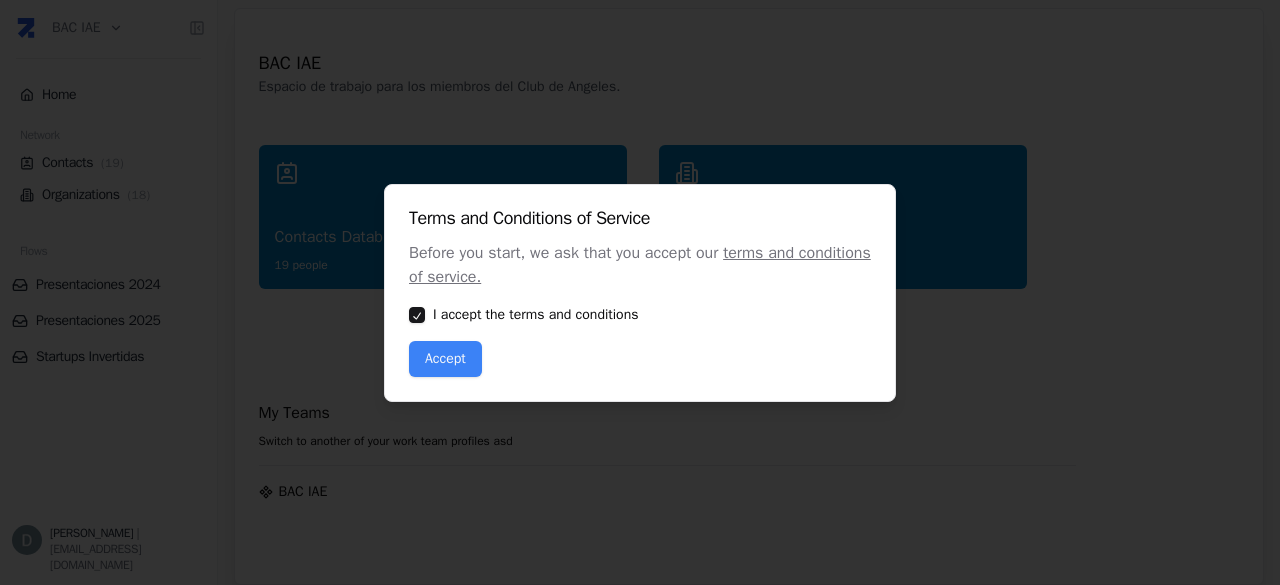 click at bounding box center [640, 292] 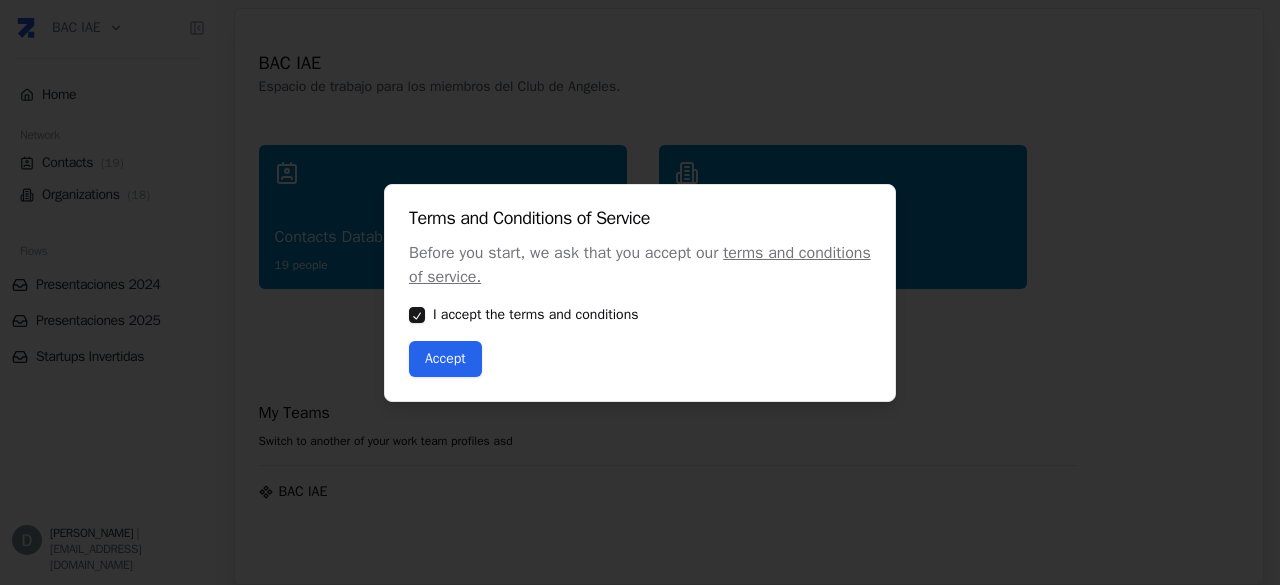 click on "Accept" at bounding box center (445, 359) 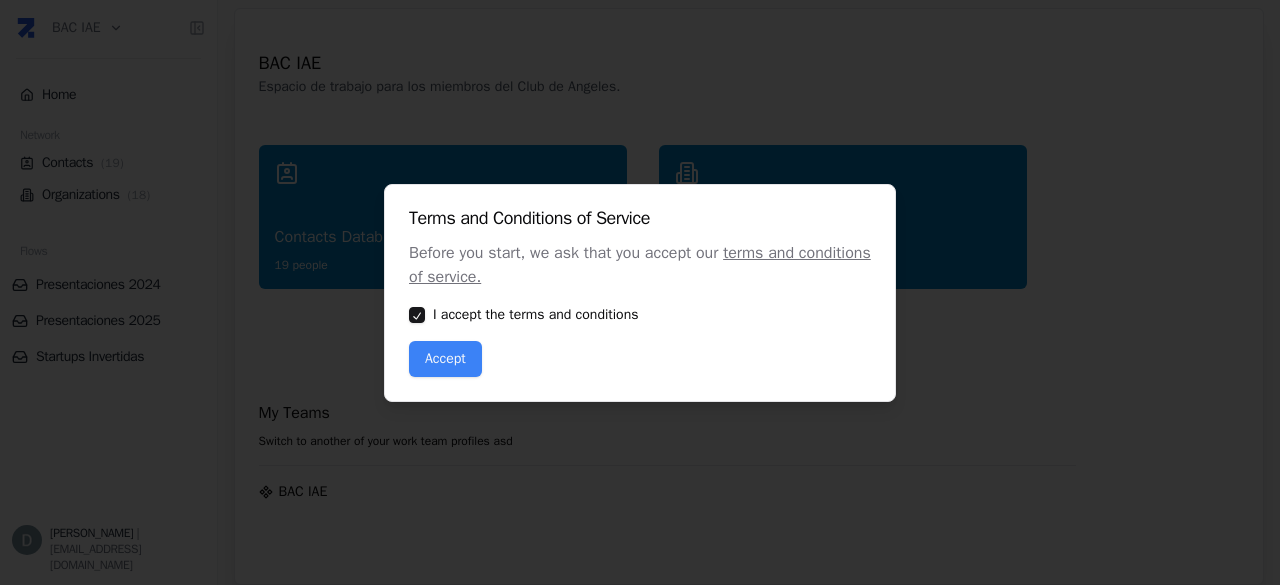 drag, startPoint x: 425, startPoint y: 360, endPoint x: 753, endPoint y: 252, distance: 345.32303 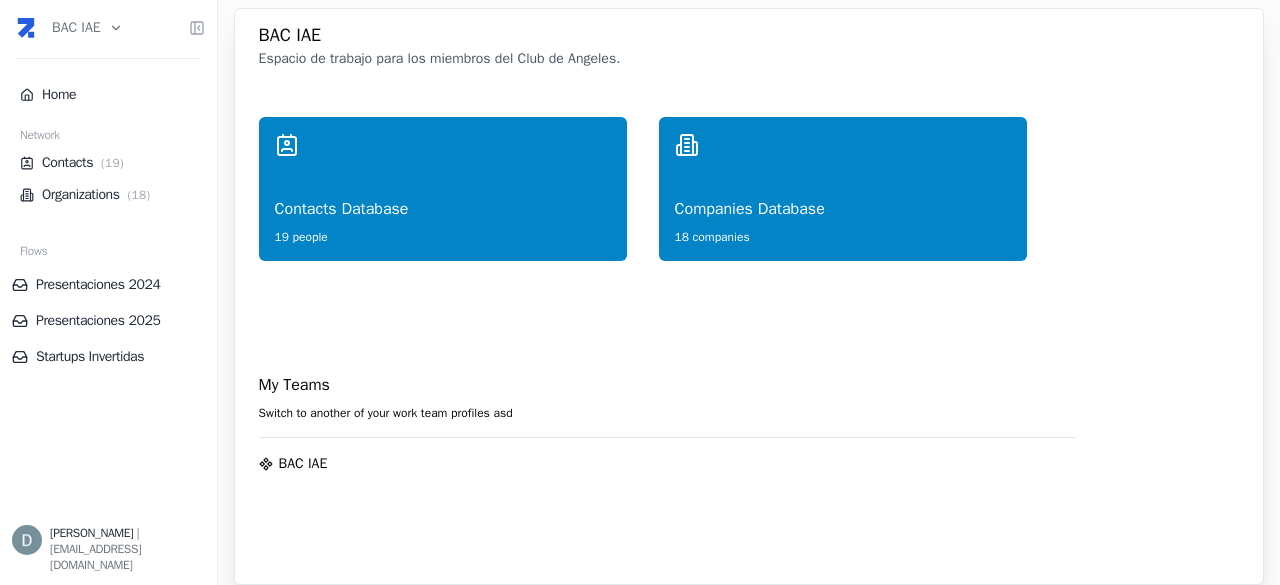 scroll, scrollTop: 0, scrollLeft: 0, axis: both 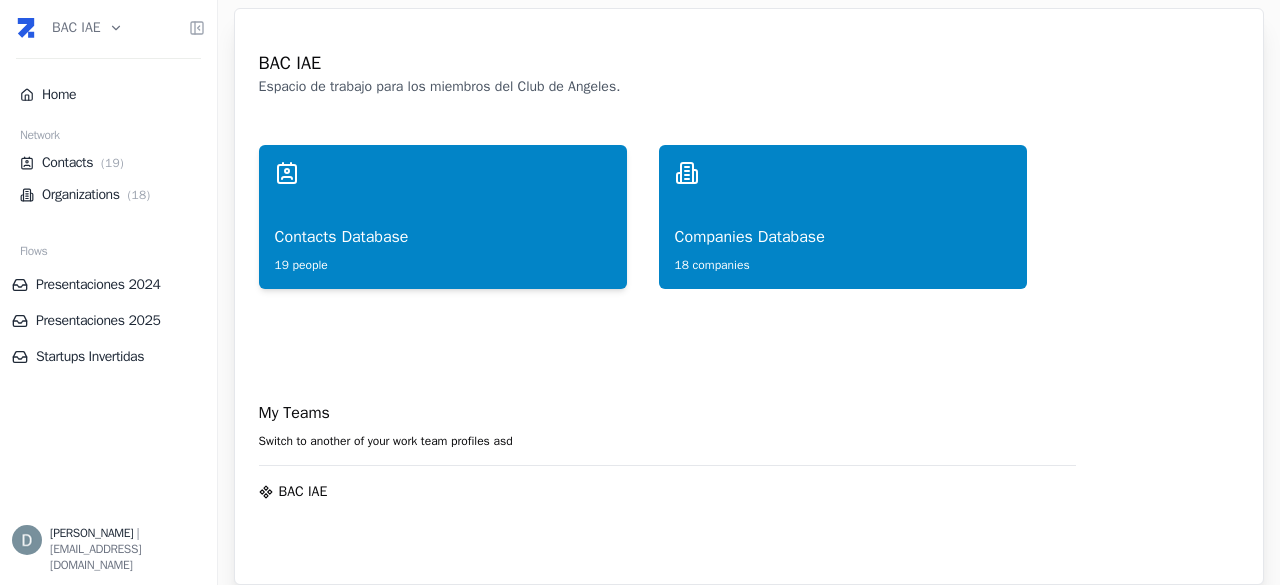 click on "Contacts Database" at bounding box center [443, 217] 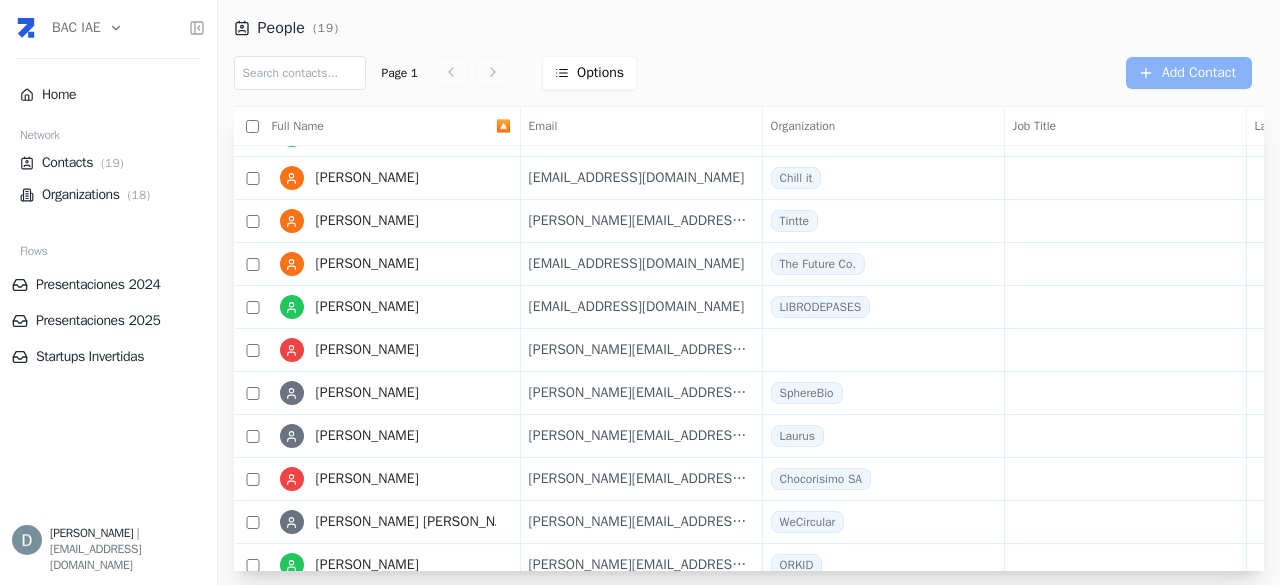 scroll, scrollTop: 393, scrollLeft: 0, axis: vertical 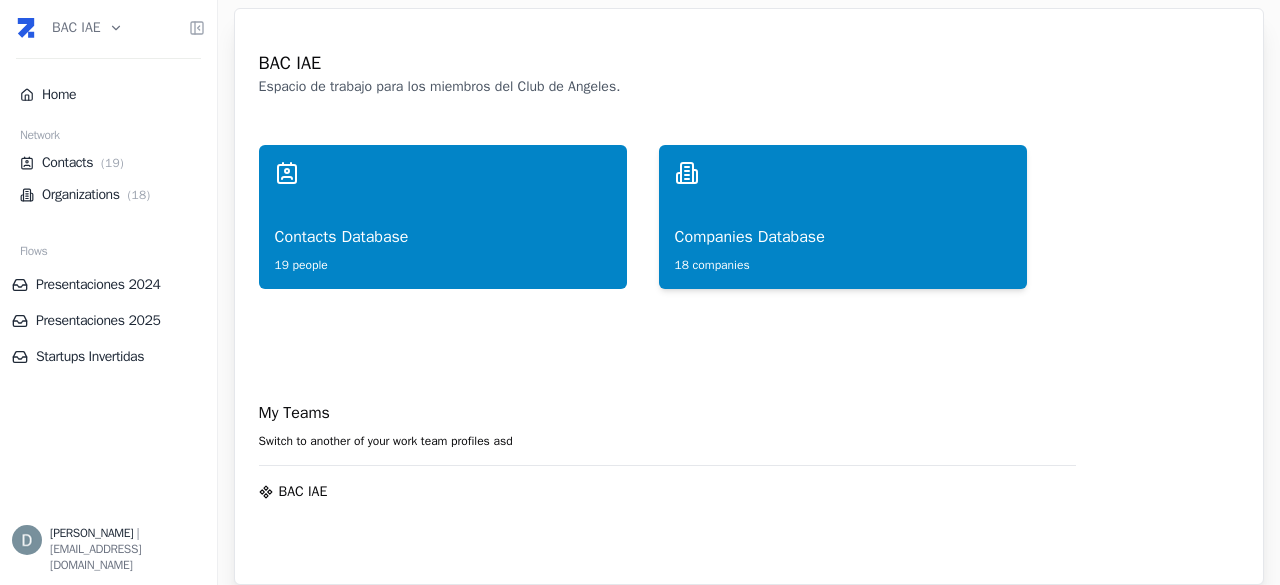 click on "Companies Database" at bounding box center (843, 217) 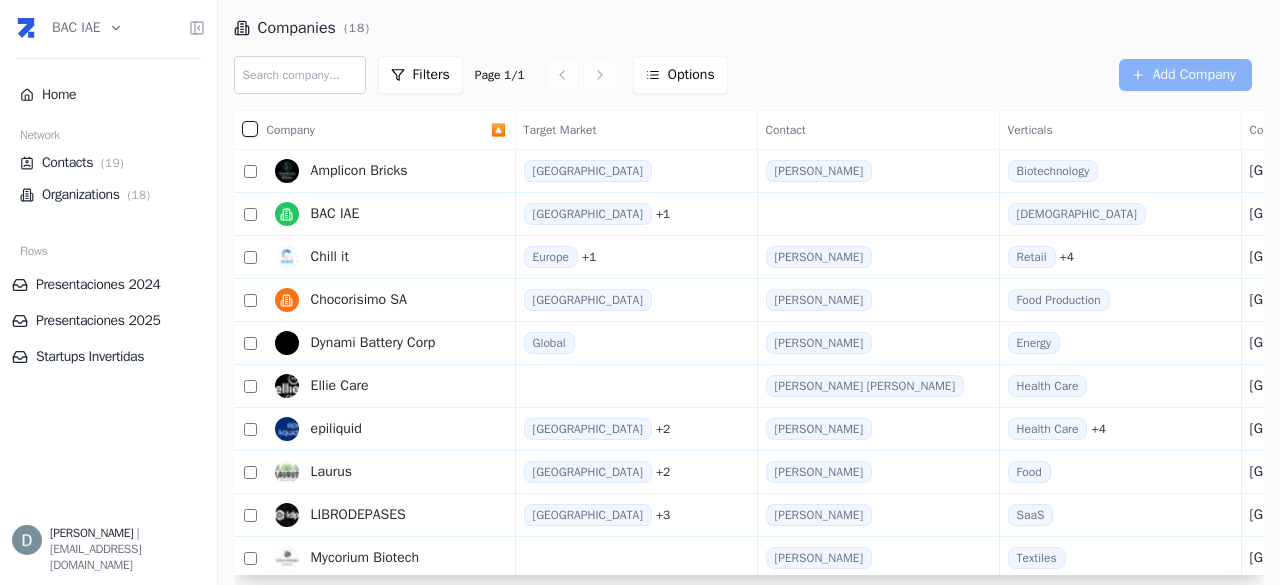 drag, startPoint x: 1110, startPoint y: 577, endPoint x: 1195, endPoint y: 632, distance: 101.24229 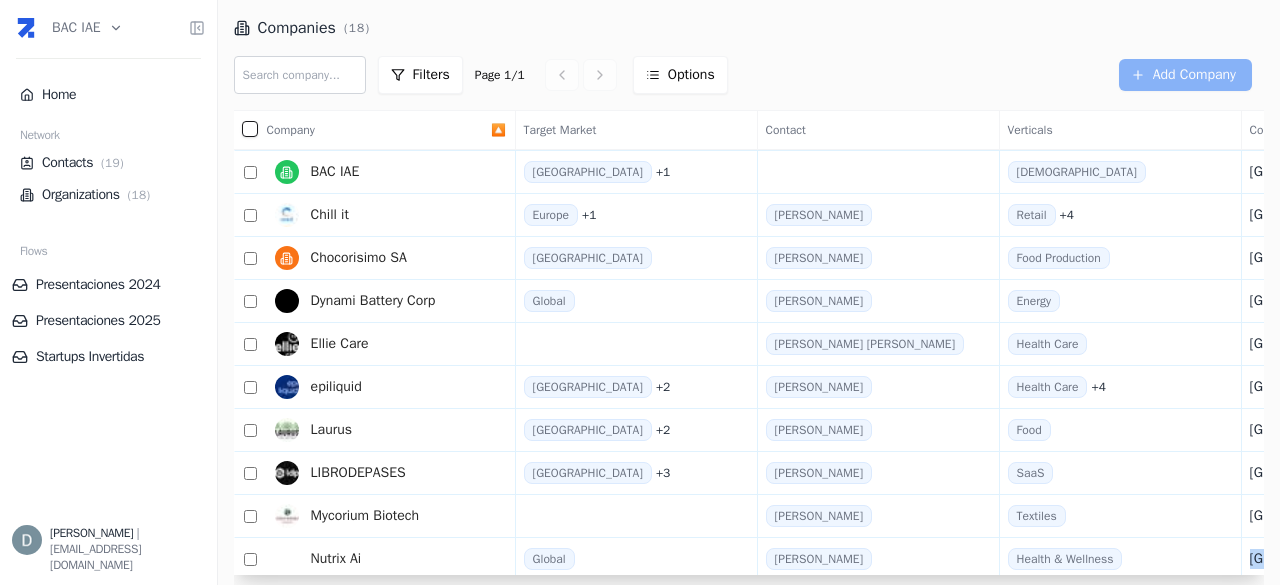 scroll, scrollTop: 0, scrollLeft: 0, axis: both 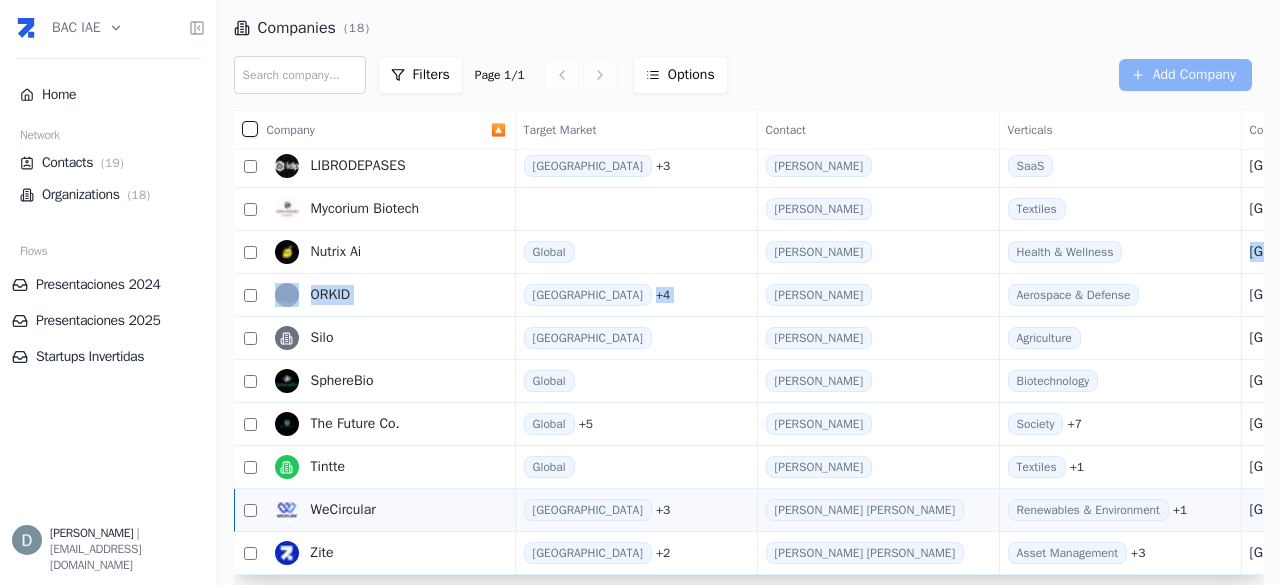 click on "Renewables & Environment" at bounding box center (1088, 510) 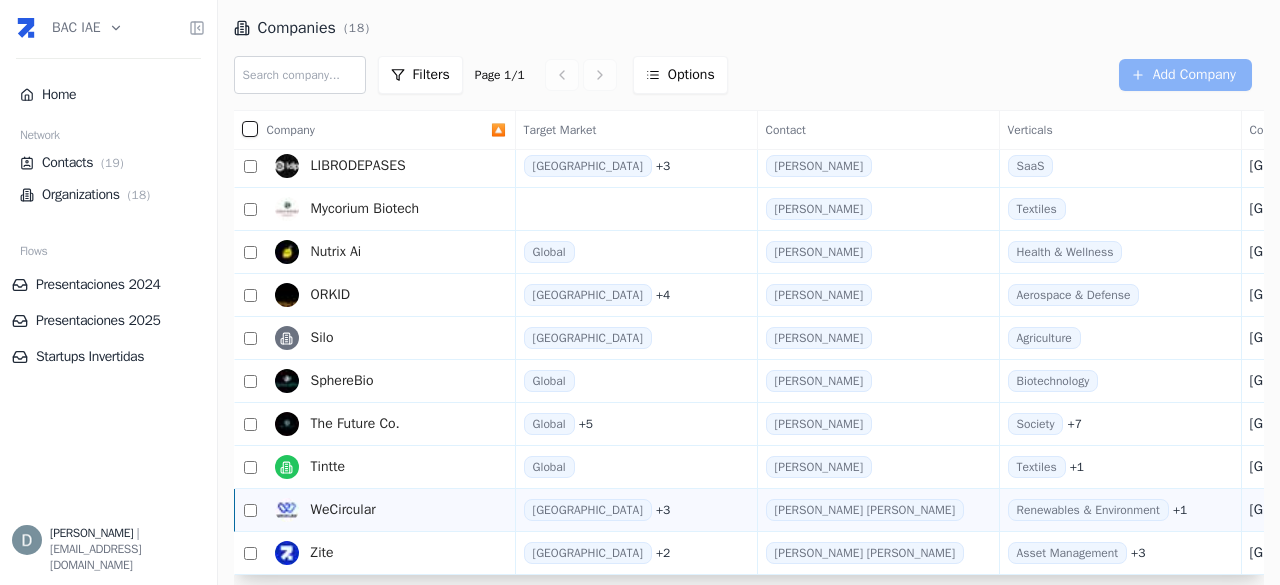 click on "+ 1" at bounding box center (1180, 510) 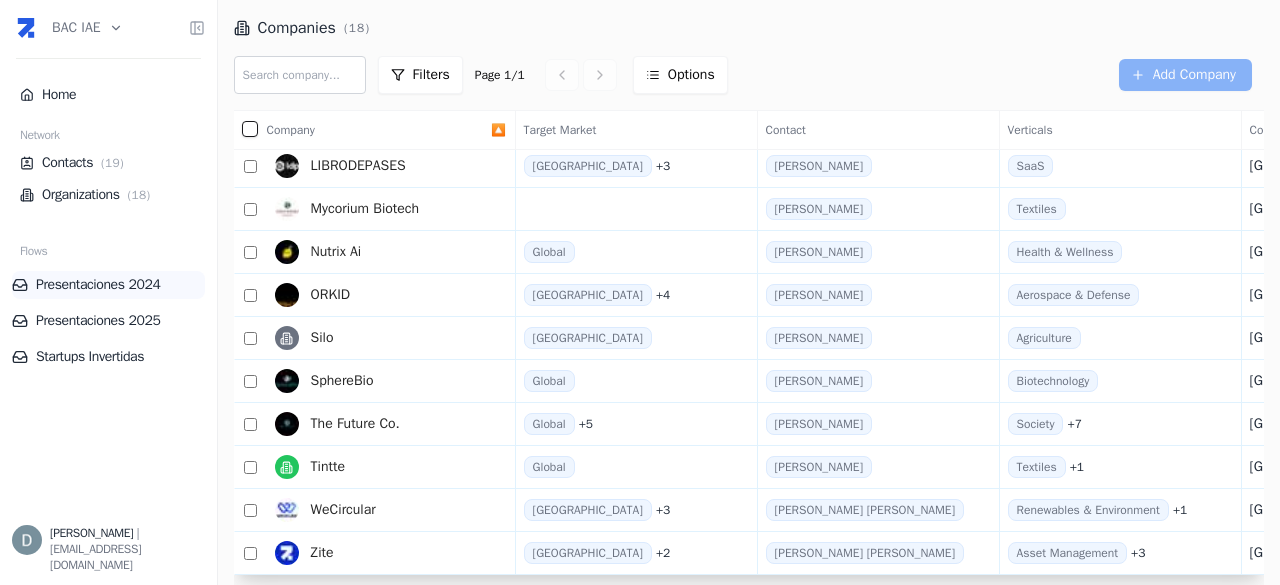 click on "Presentaciones 2024" at bounding box center [108, 285] 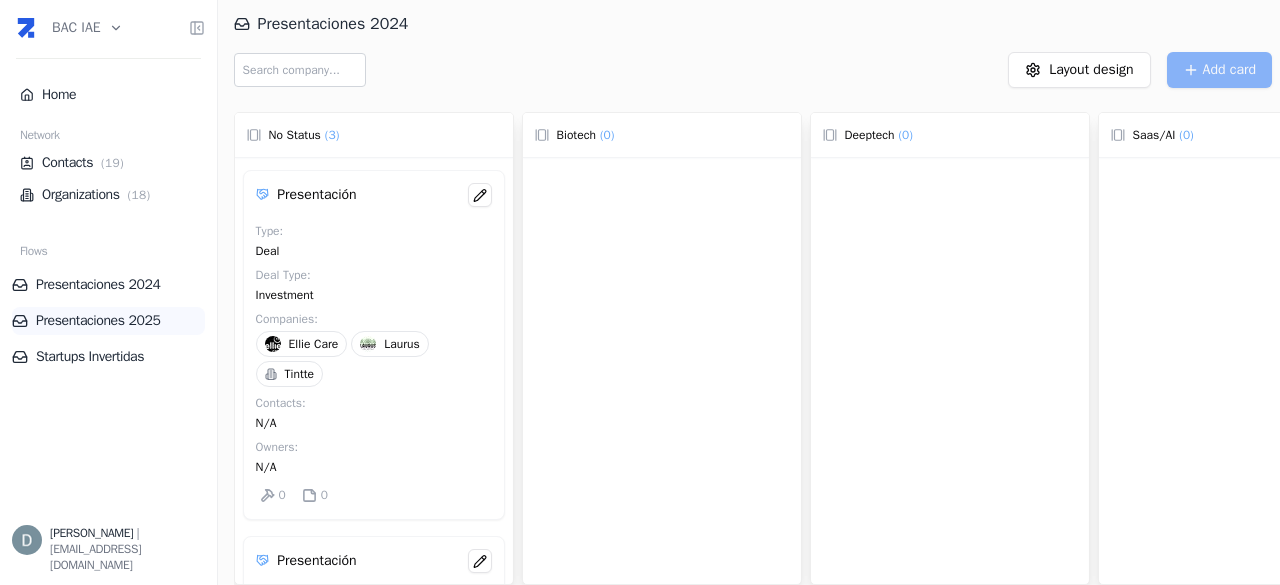 click on "Presentaciones 2025" at bounding box center (108, 321) 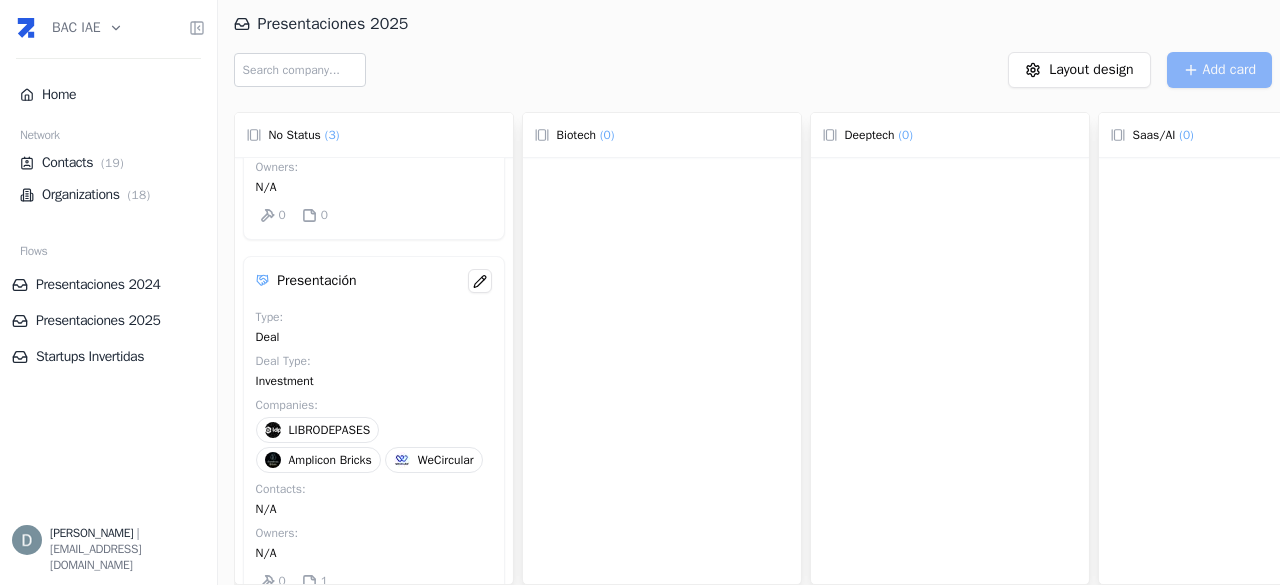 scroll, scrollTop: 259, scrollLeft: 0, axis: vertical 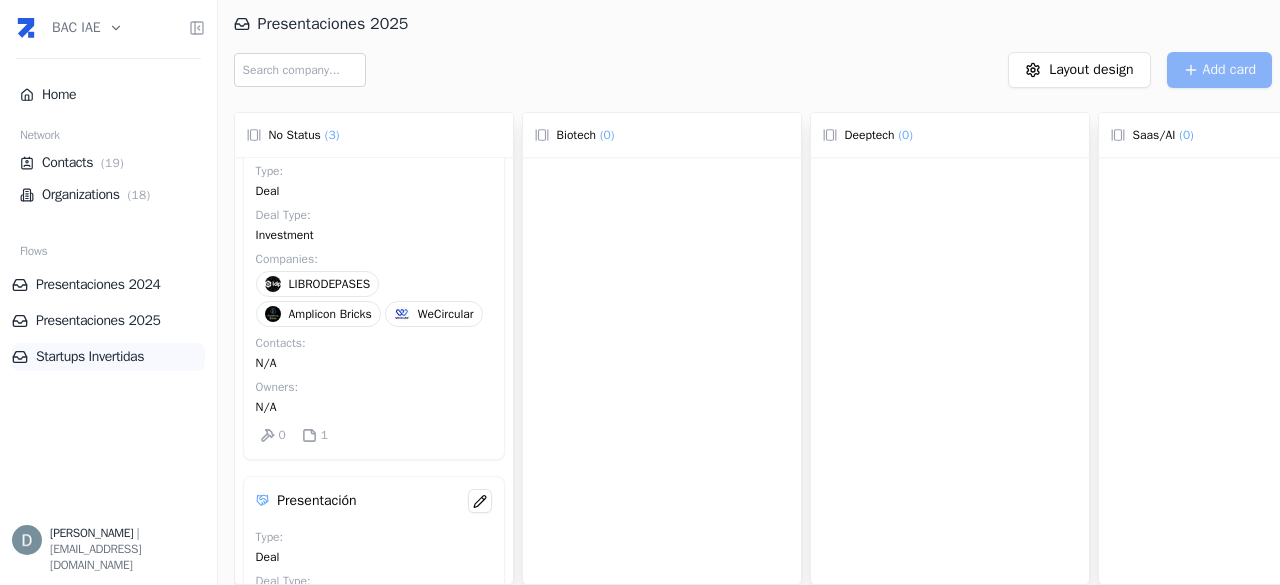 click on "Startups Invertidas" at bounding box center [108, 357] 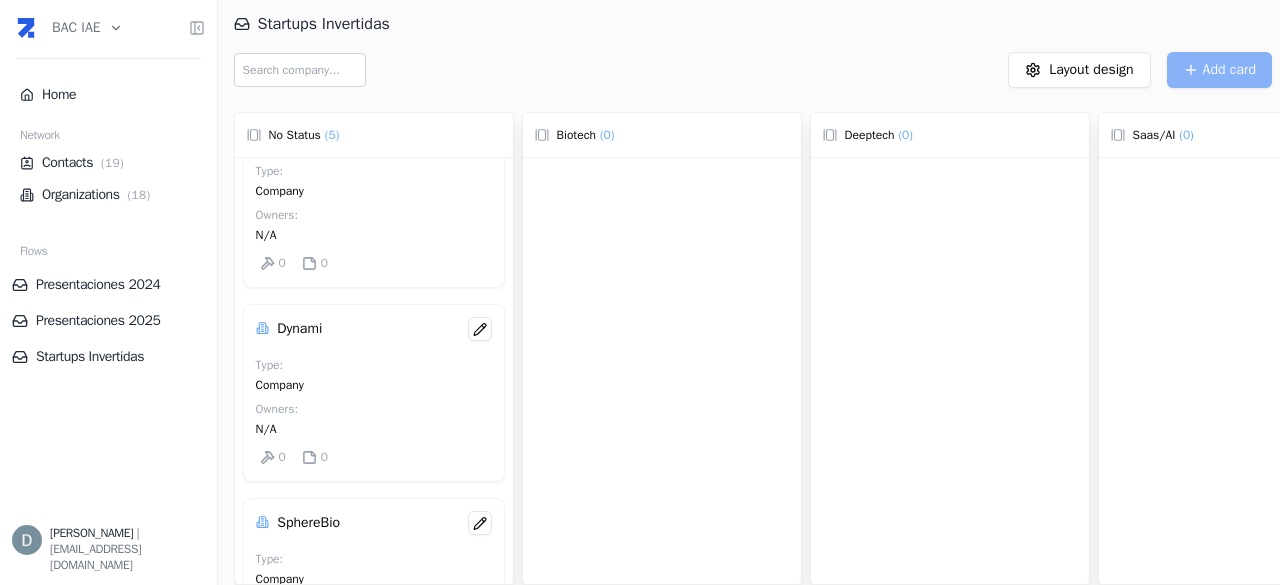 scroll, scrollTop: 459, scrollLeft: 0, axis: vertical 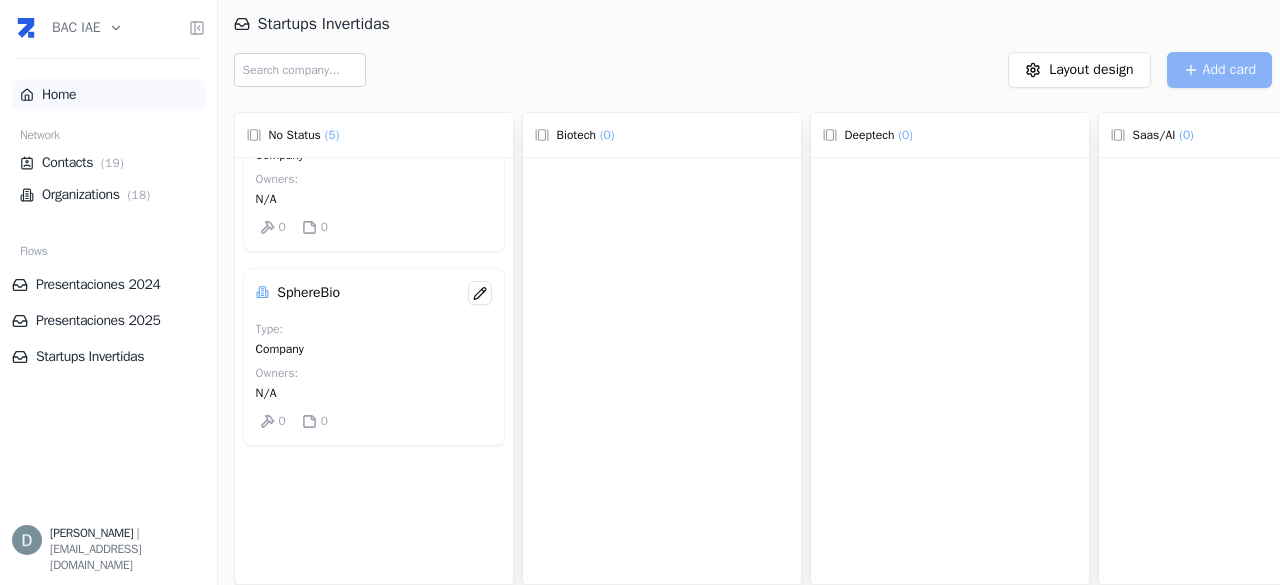 click on "Home" at bounding box center (108, 95) 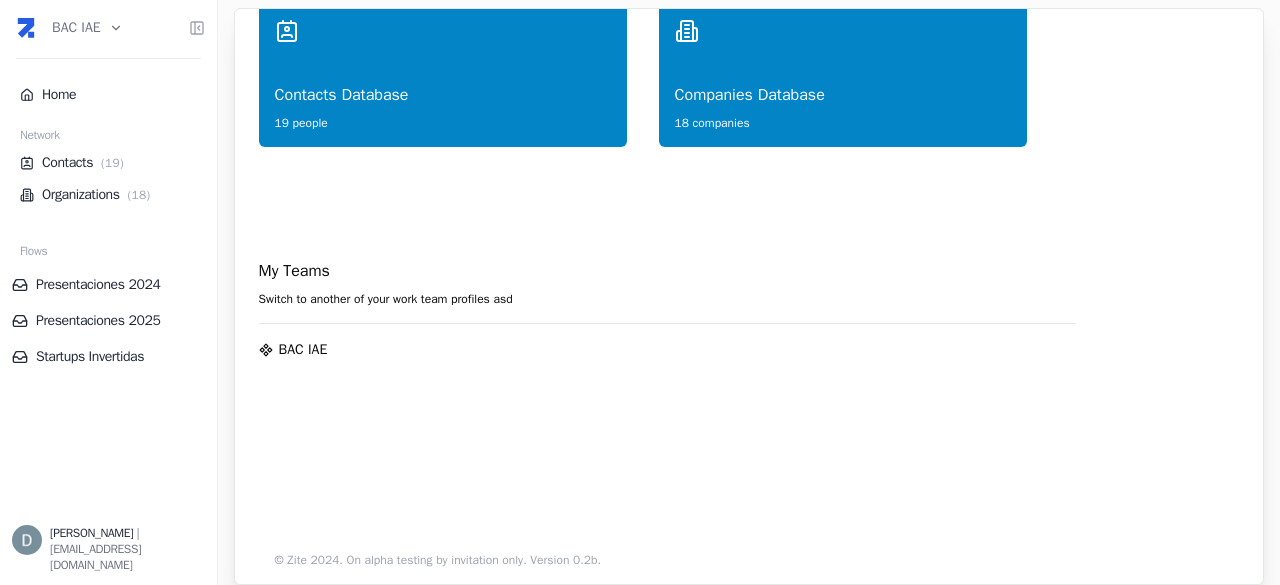scroll, scrollTop: 0, scrollLeft: 0, axis: both 